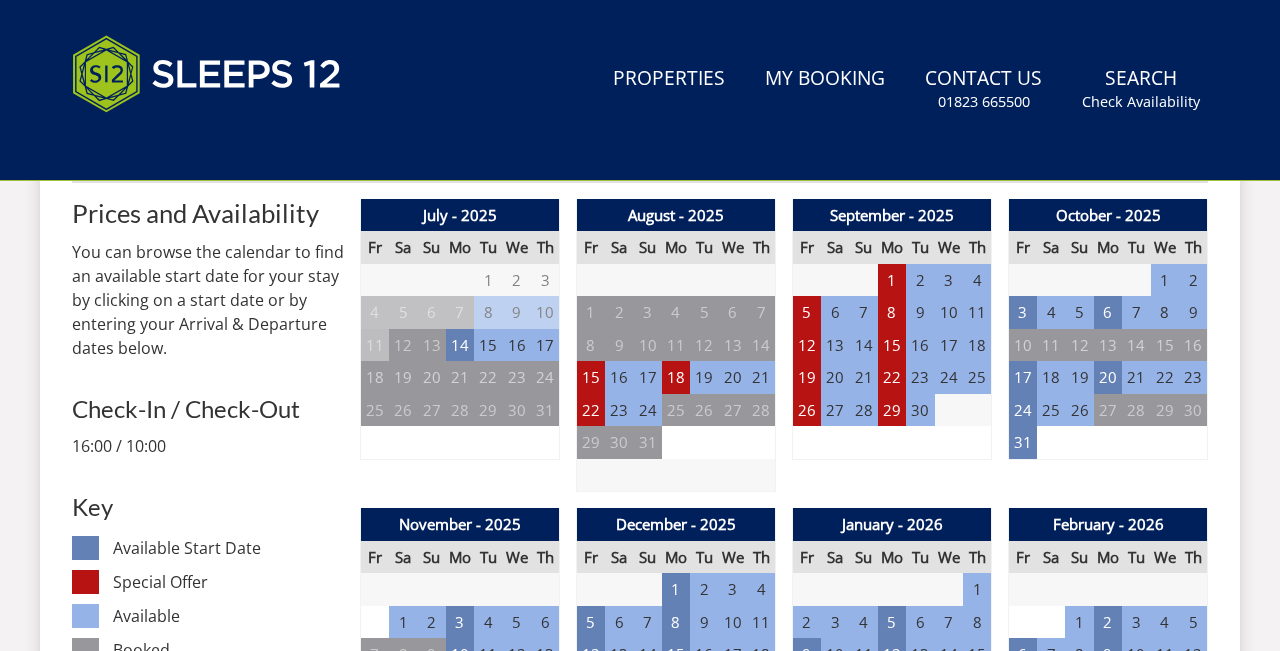 scroll, scrollTop: 786, scrollLeft: 0, axis: vertical 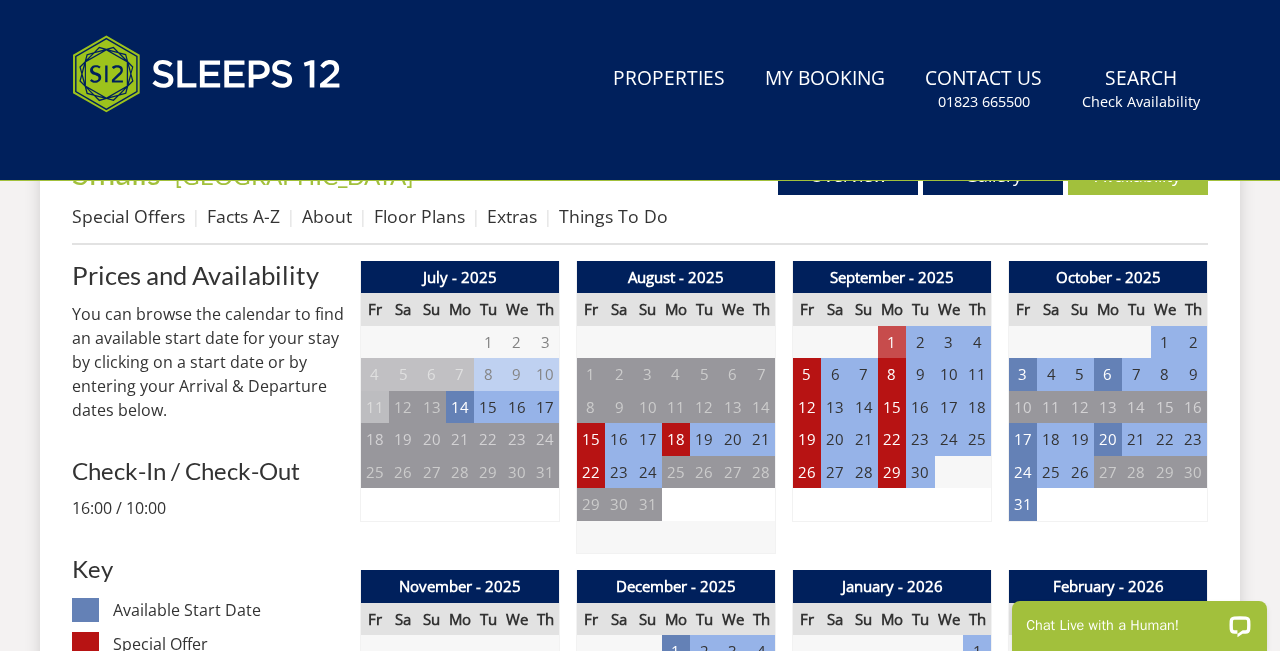 click on "1" at bounding box center (892, 342) 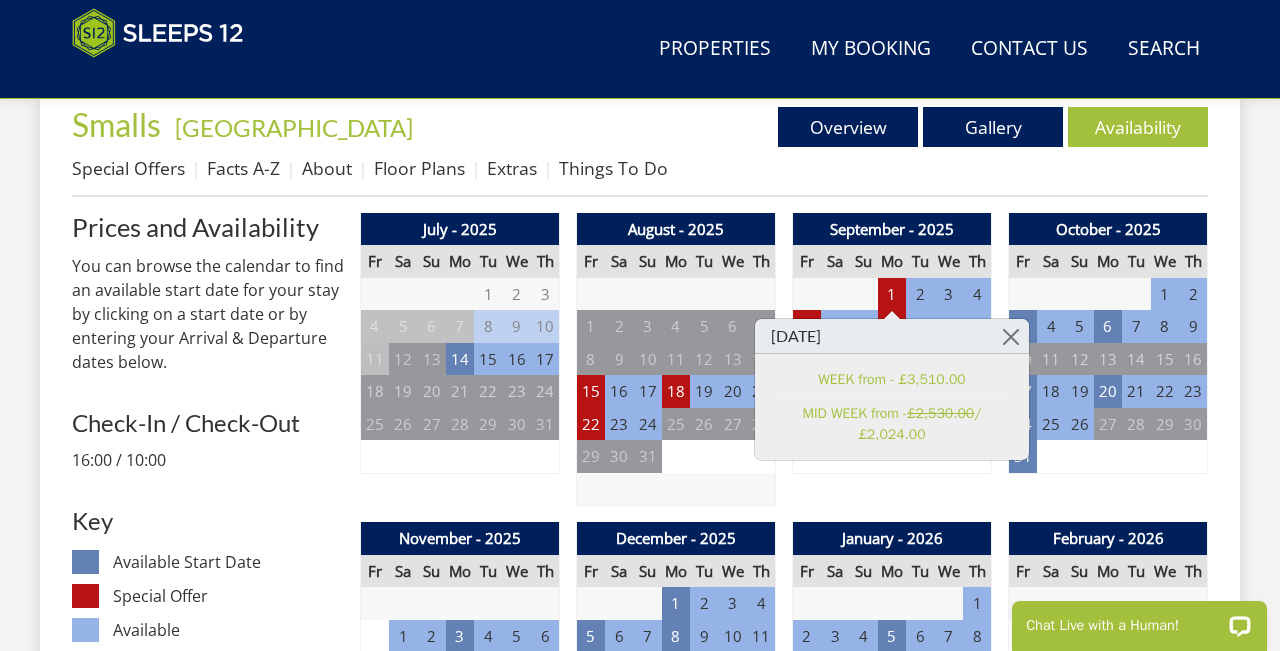 scroll, scrollTop: 753, scrollLeft: 0, axis: vertical 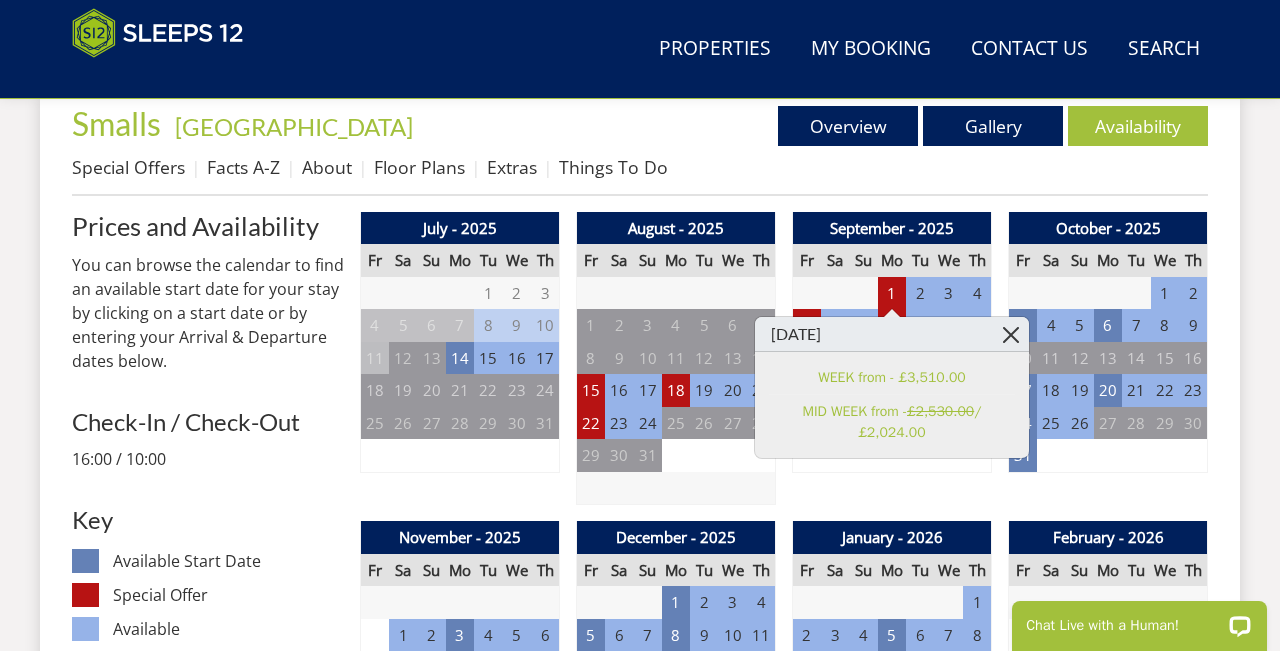 click at bounding box center [1011, 334] 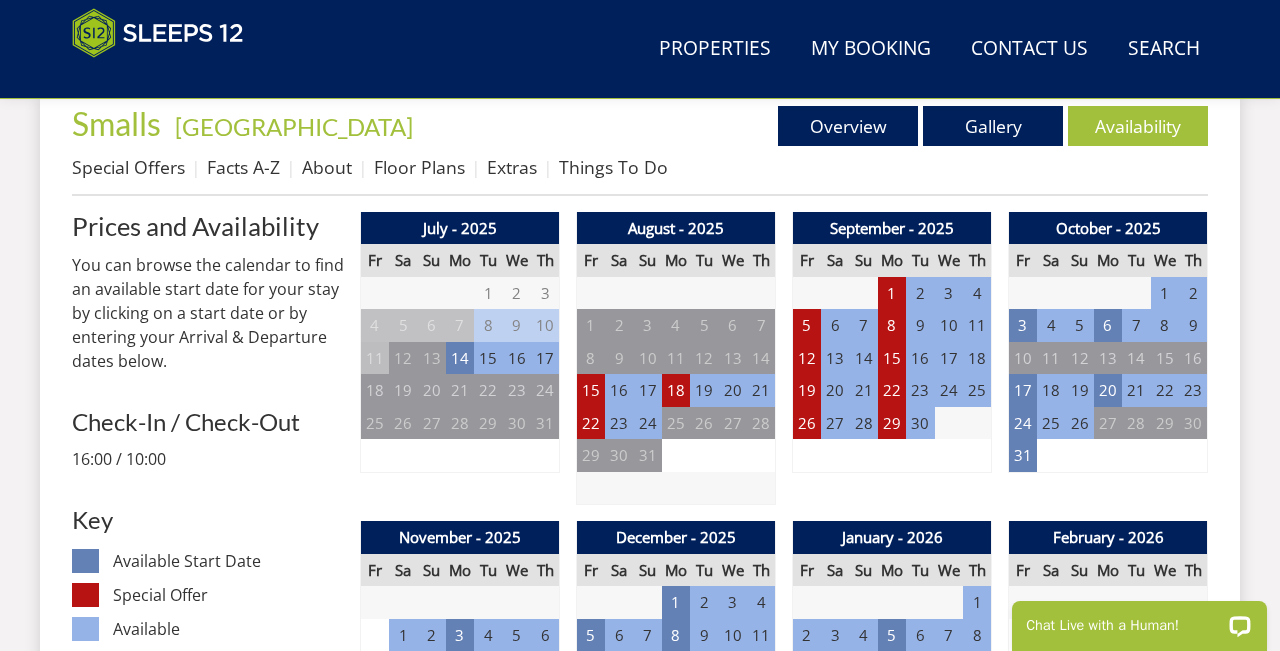 click on "July - 2025
Fr
Sa
Su
Mo
Tu
We
Th
27
28
29
30
1
2
3
4
5
6
7
8
9
10
11
12" at bounding box center (784, 1751) 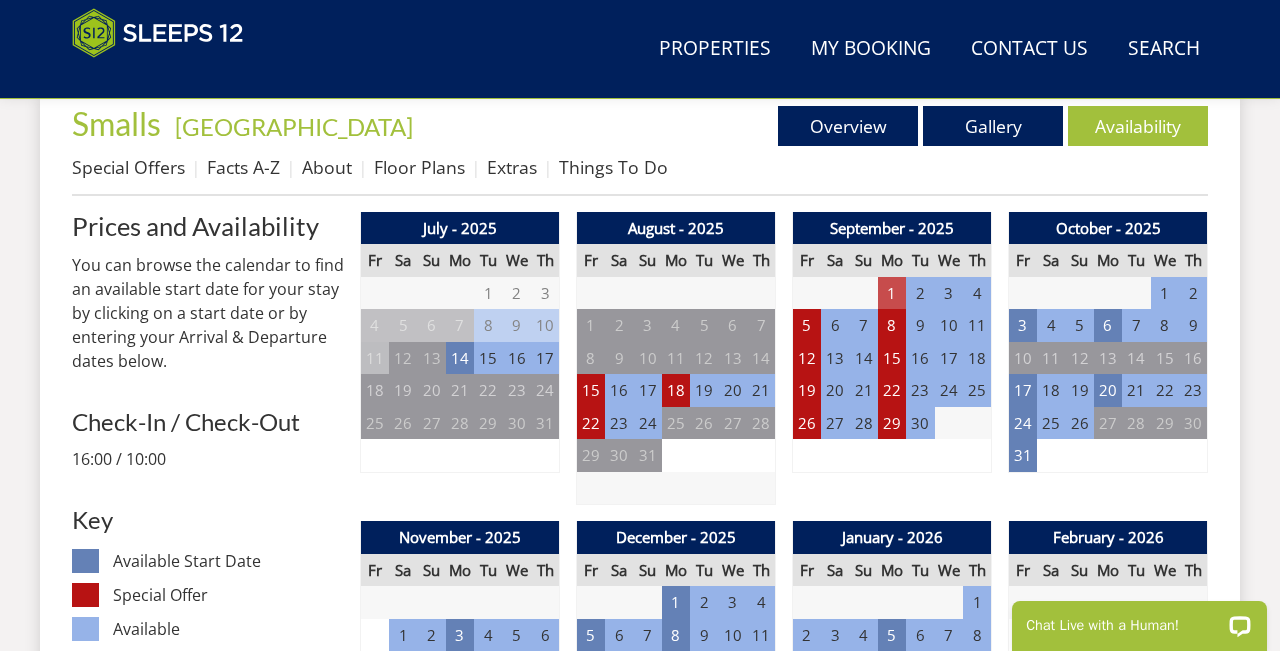 click on "1" at bounding box center (892, 293) 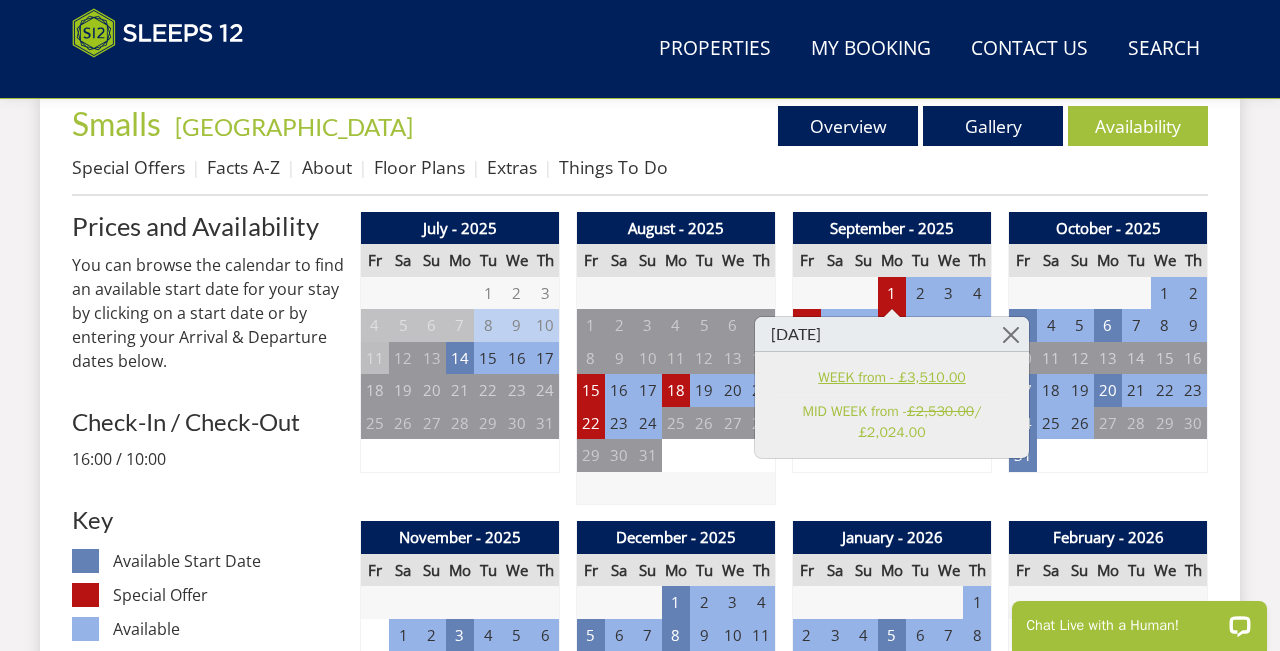 click on "WEEK from  - £3,510.00" at bounding box center [892, 377] 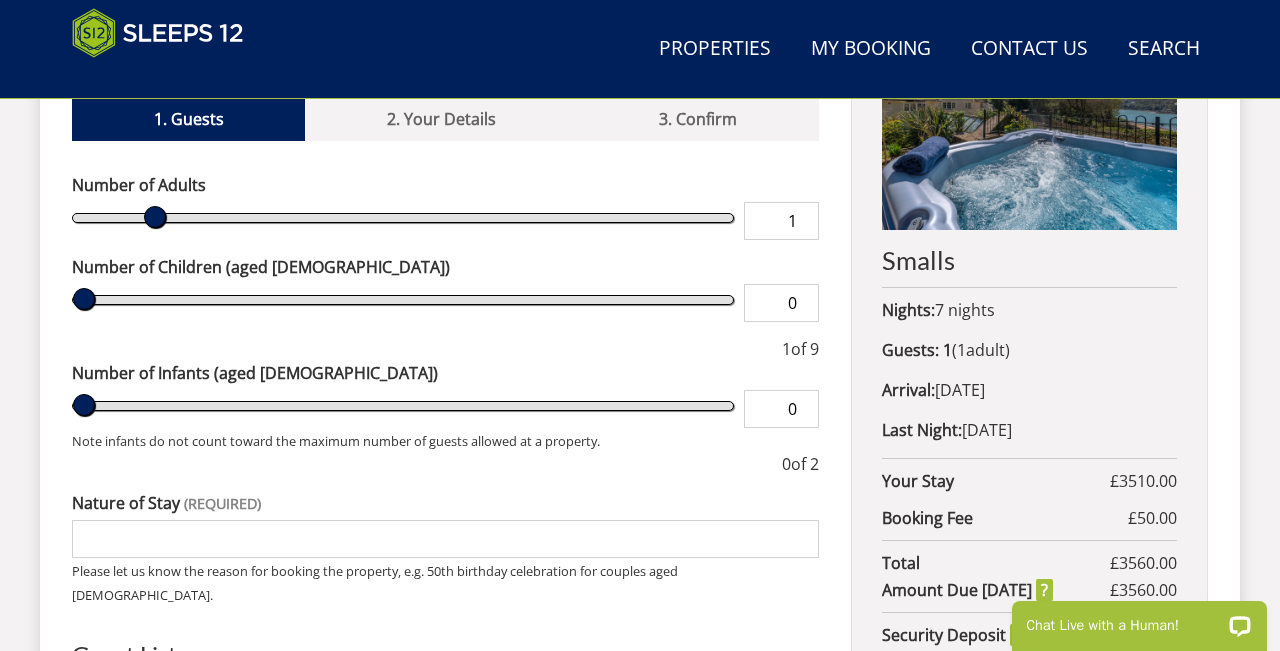 scroll, scrollTop: 849, scrollLeft: 0, axis: vertical 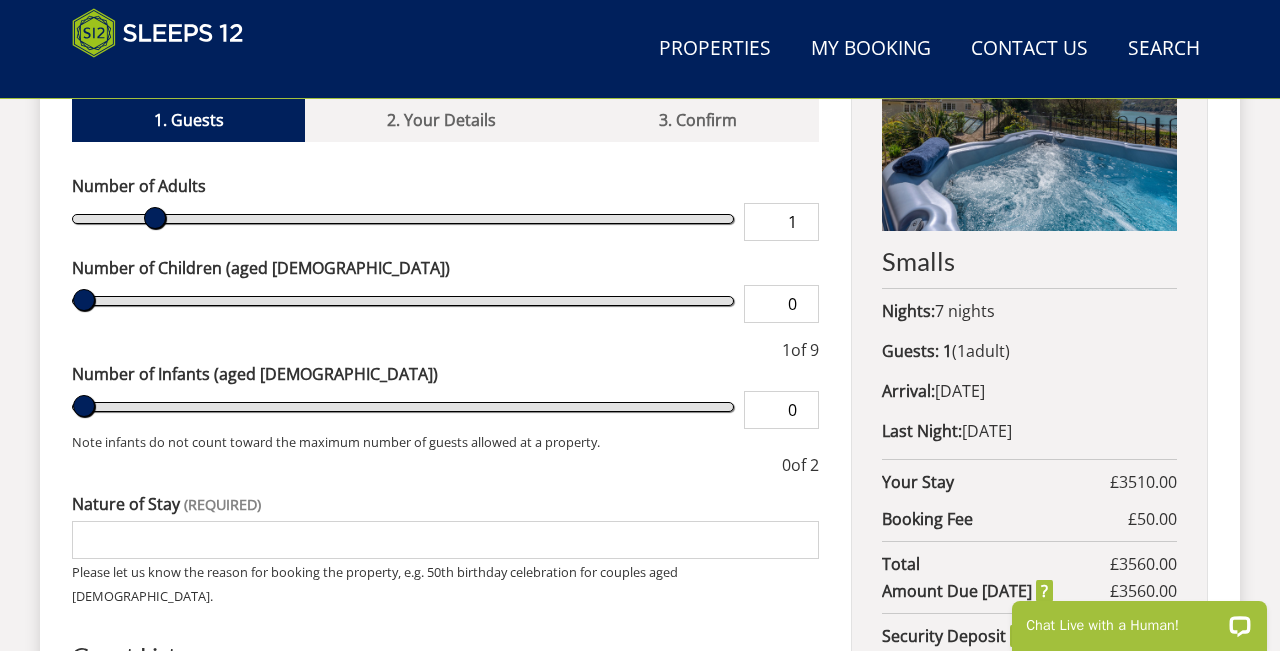 type on "2" 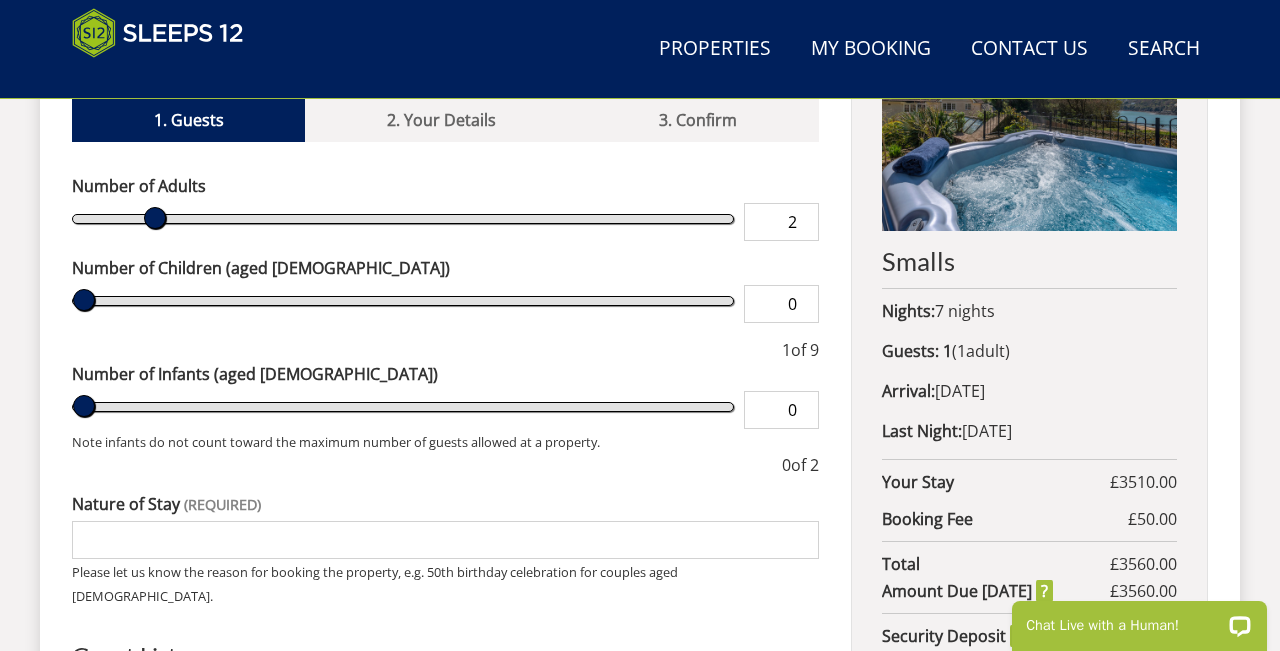 type on "2" 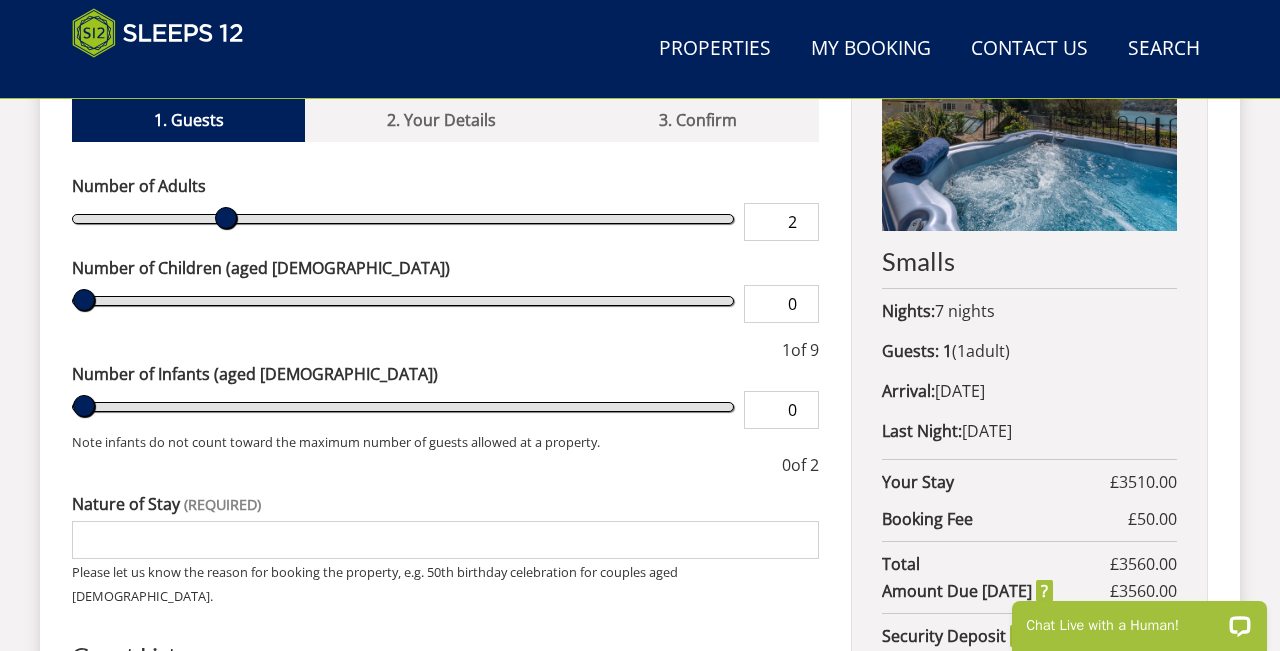 click on "2" at bounding box center [781, 222] 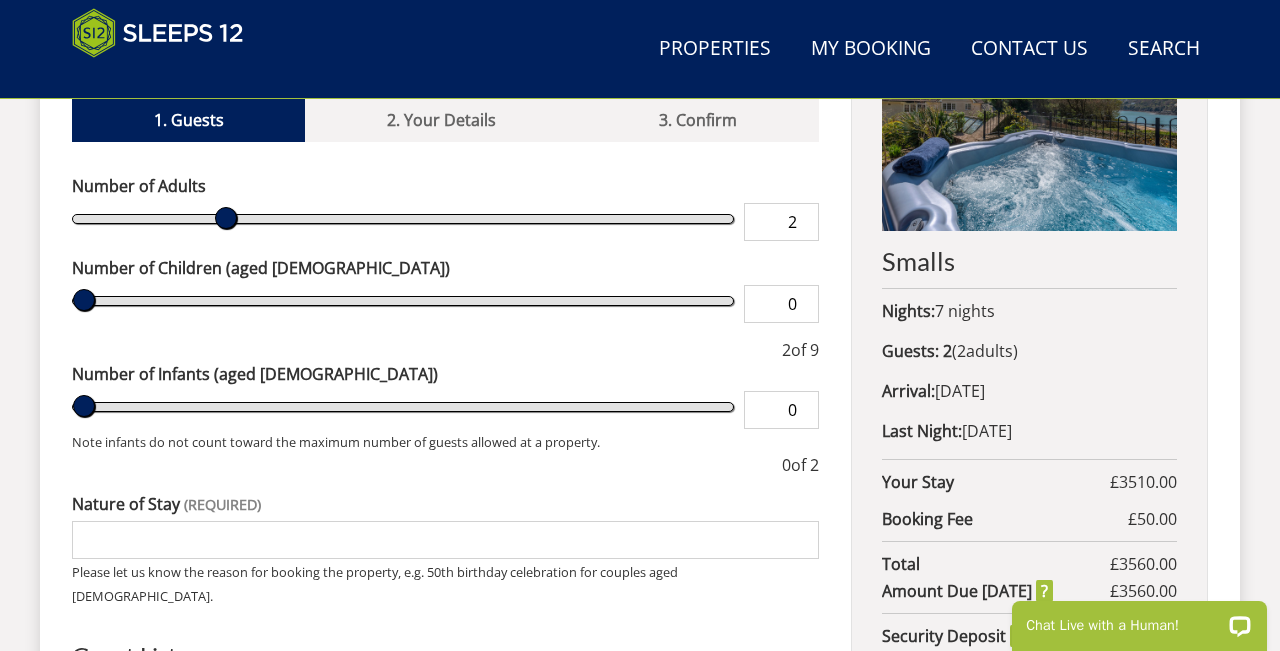 type on "3" 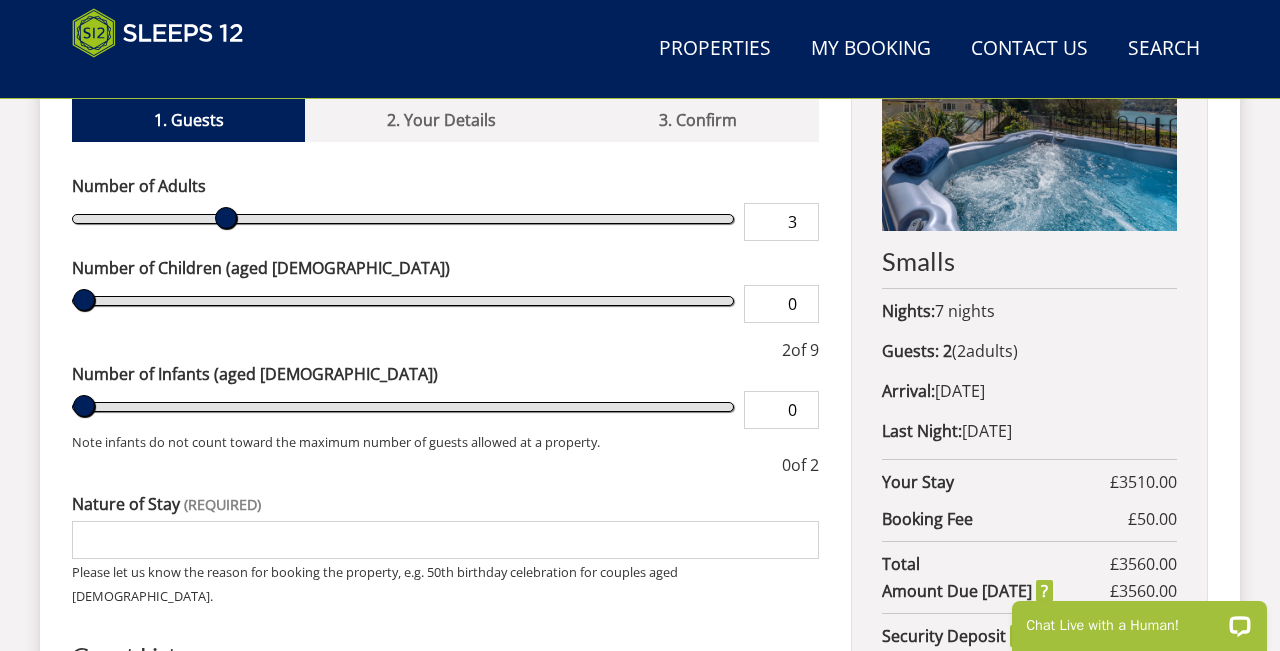type on "3" 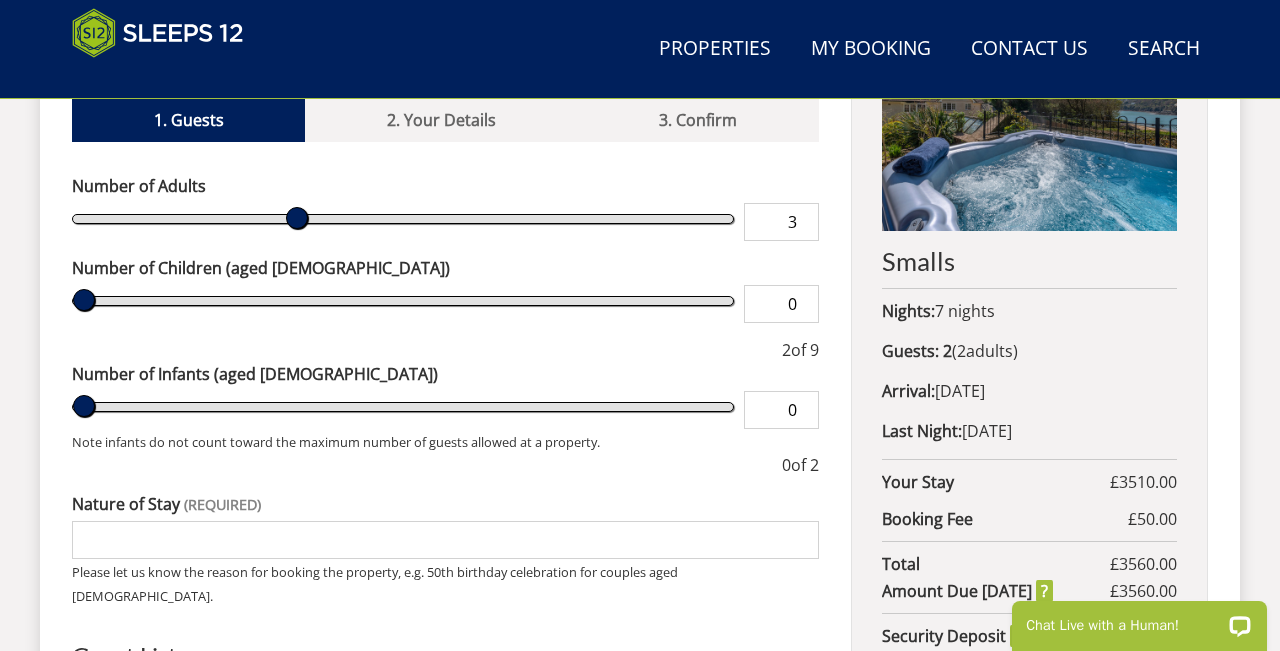 click on "3" at bounding box center [781, 222] 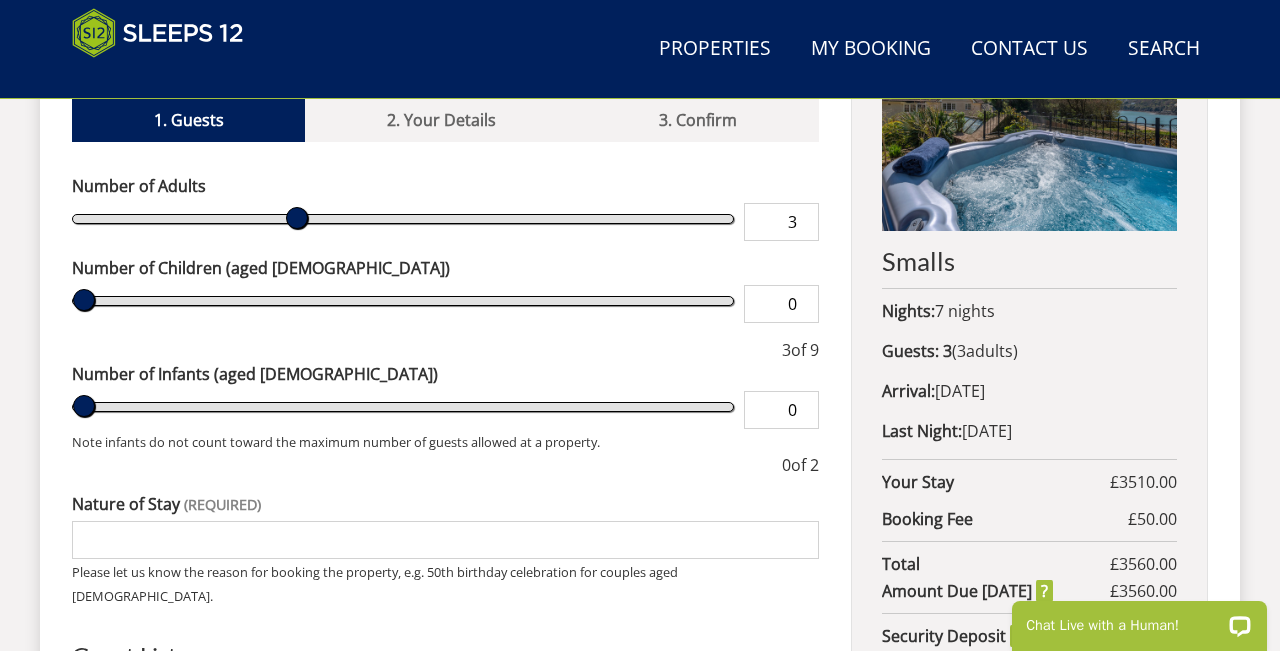 type on "4" 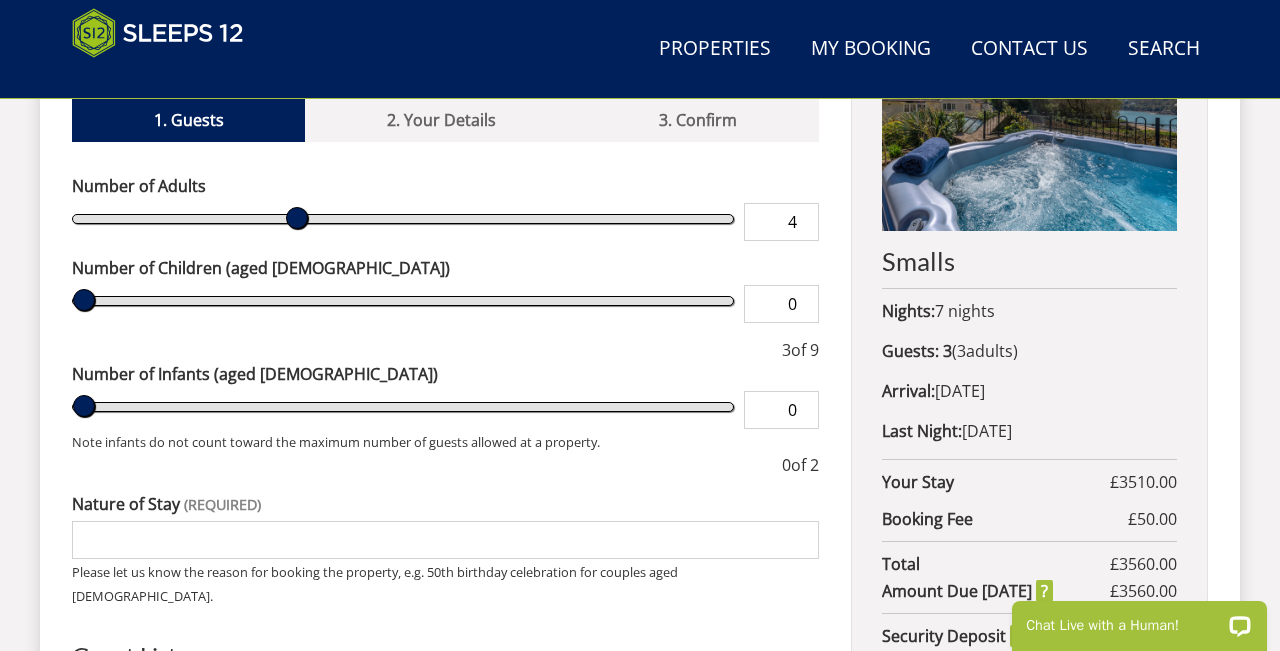 type on "4" 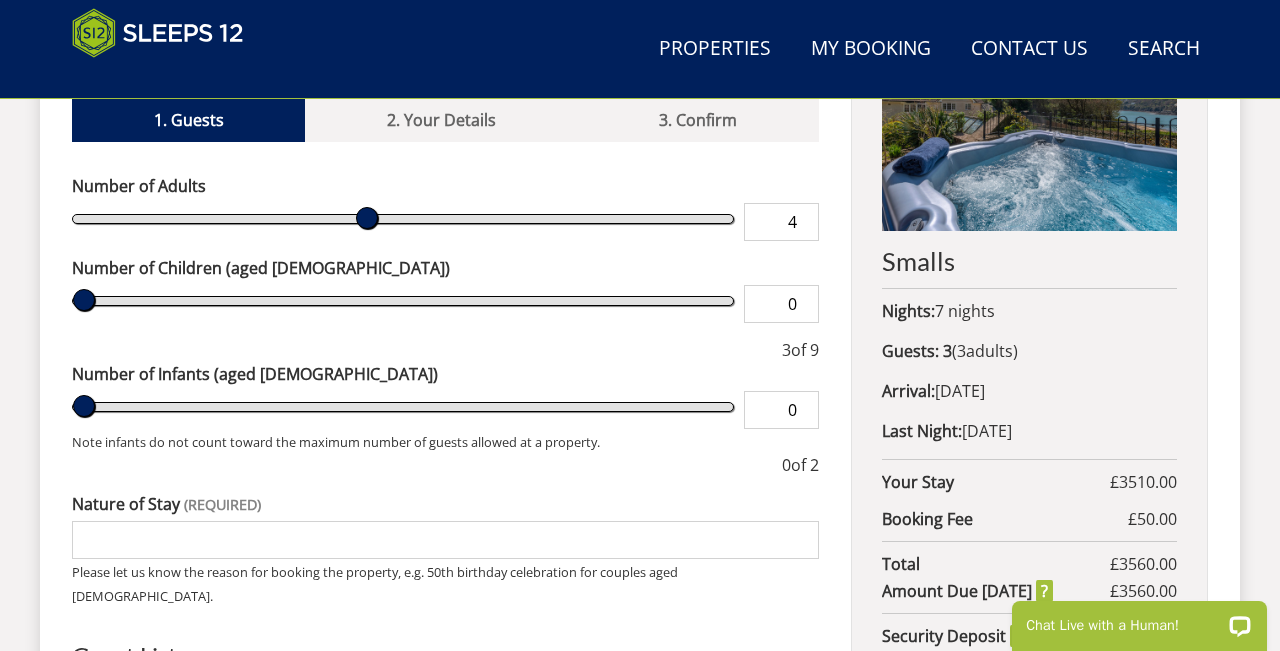 click on "4" at bounding box center (781, 222) 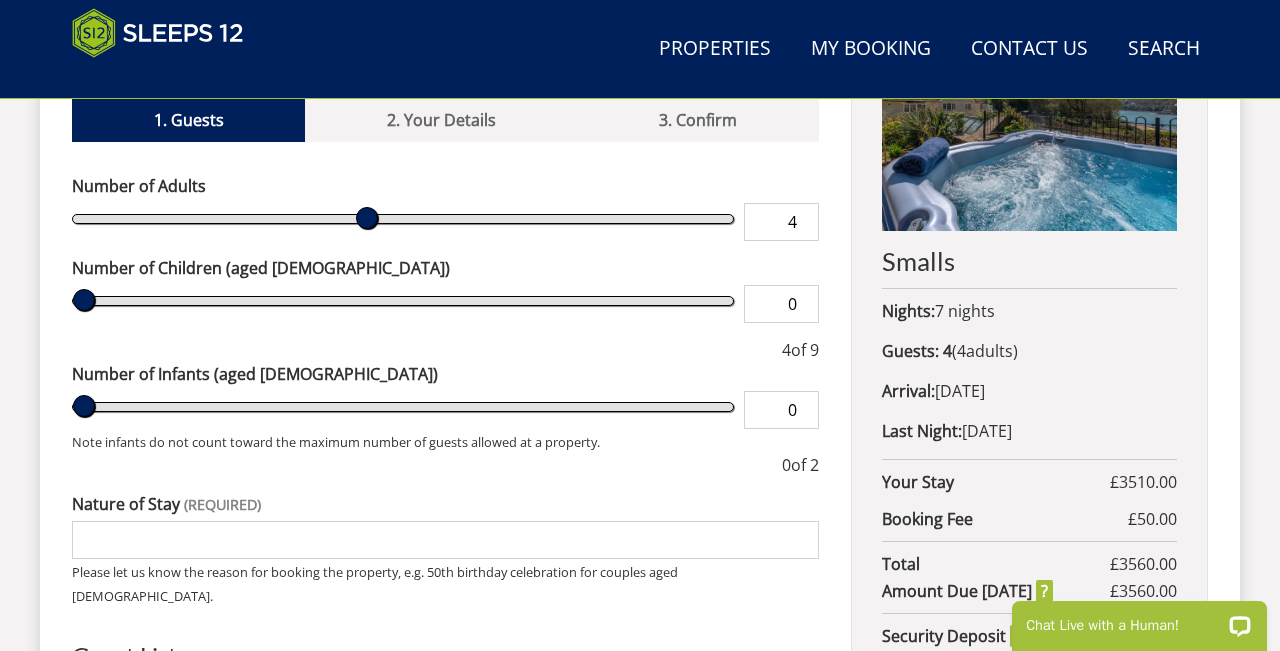 type on "5" 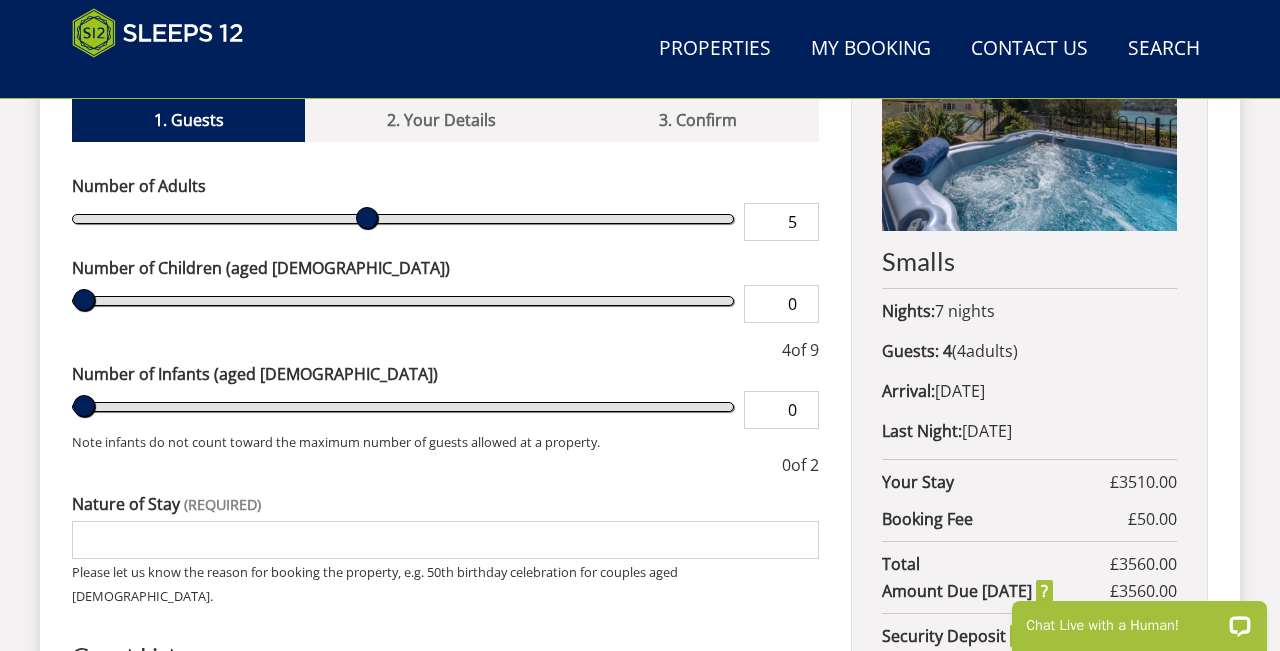 type on "5" 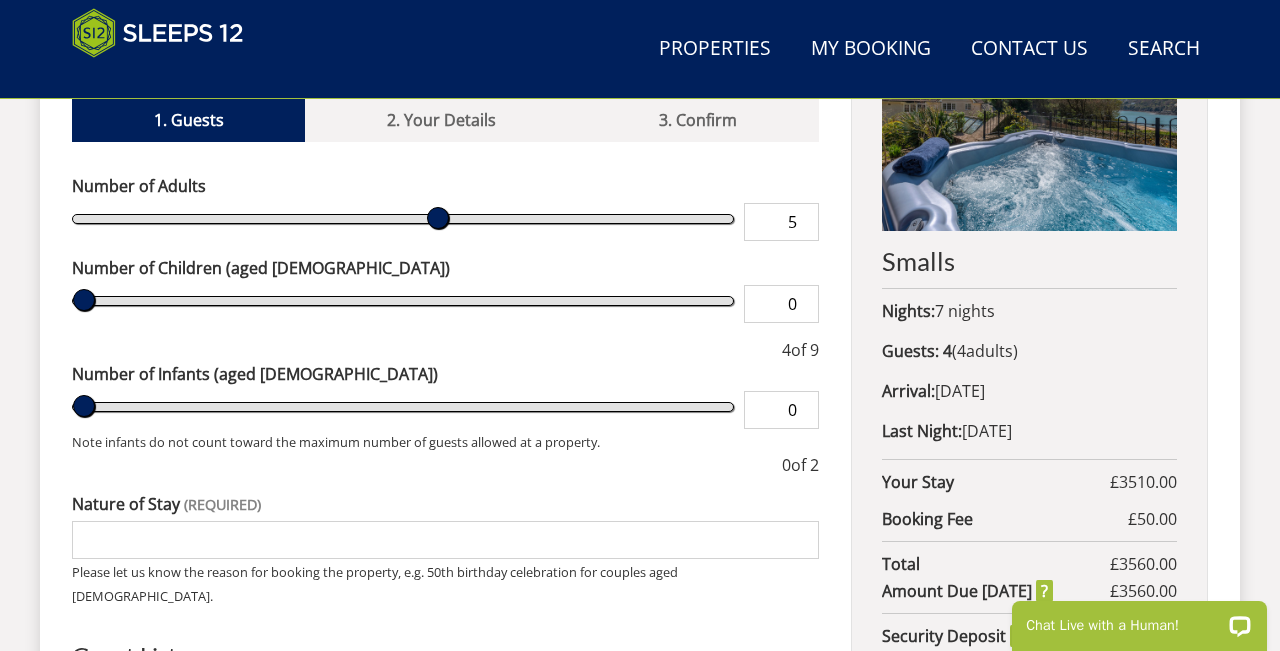 click on "5" at bounding box center (781, 222) 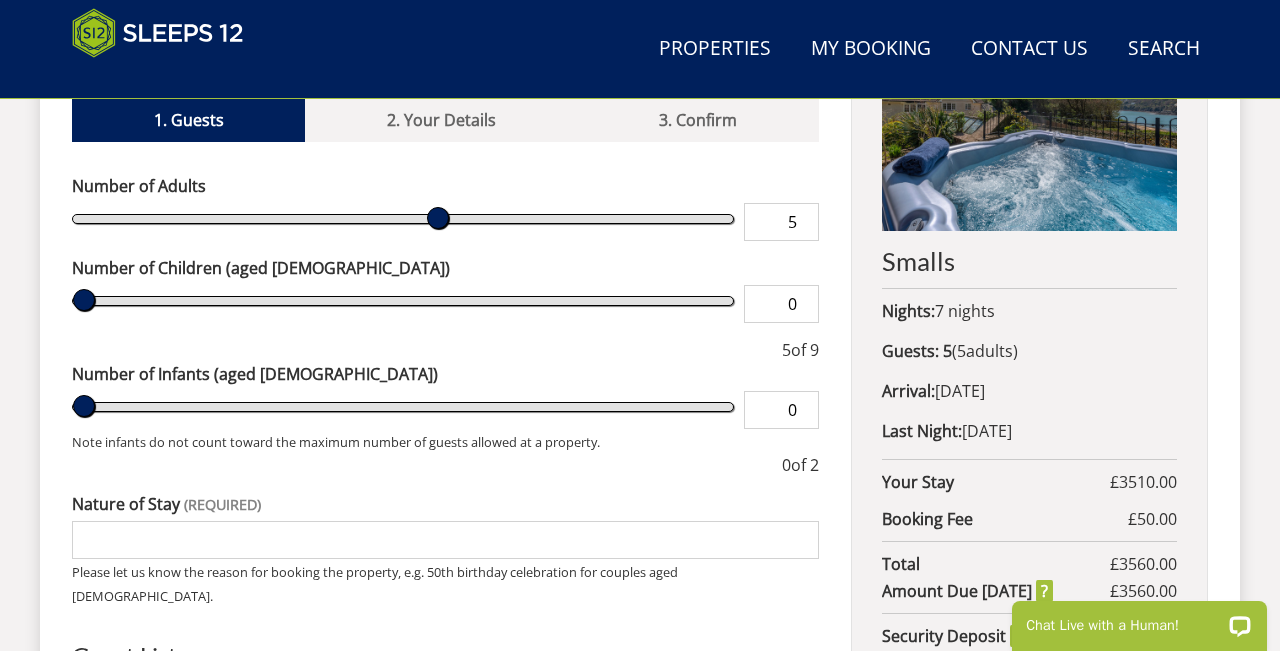 type on "6" 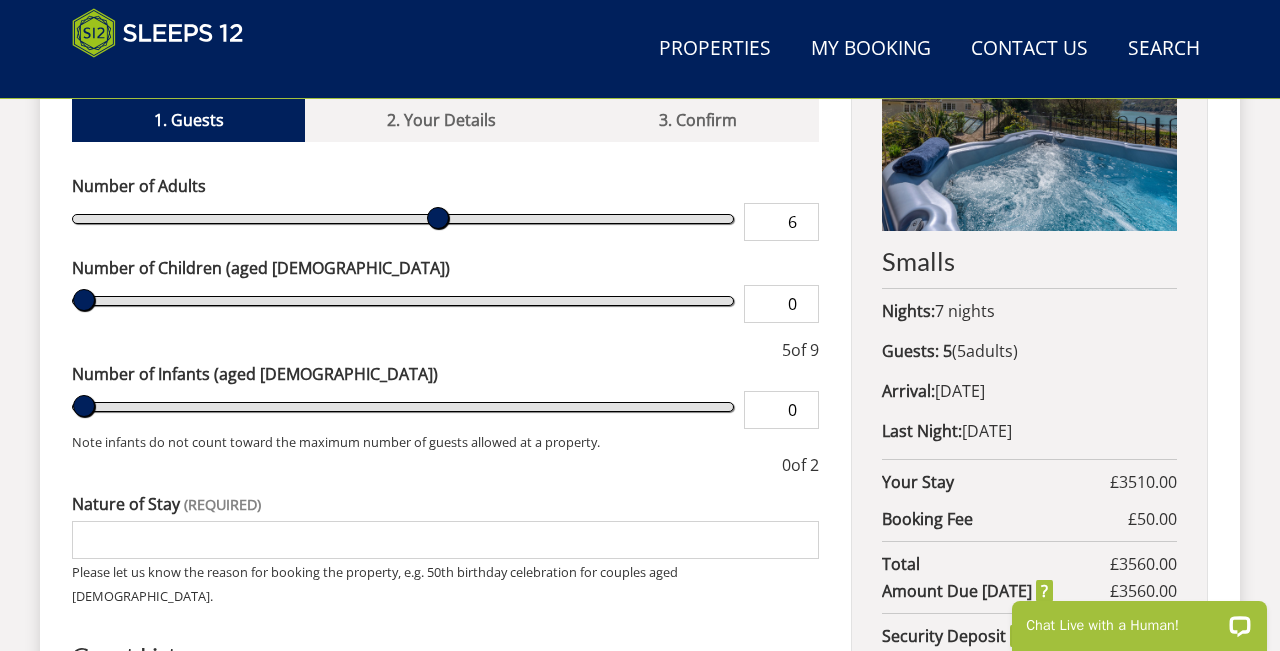 type on "6" 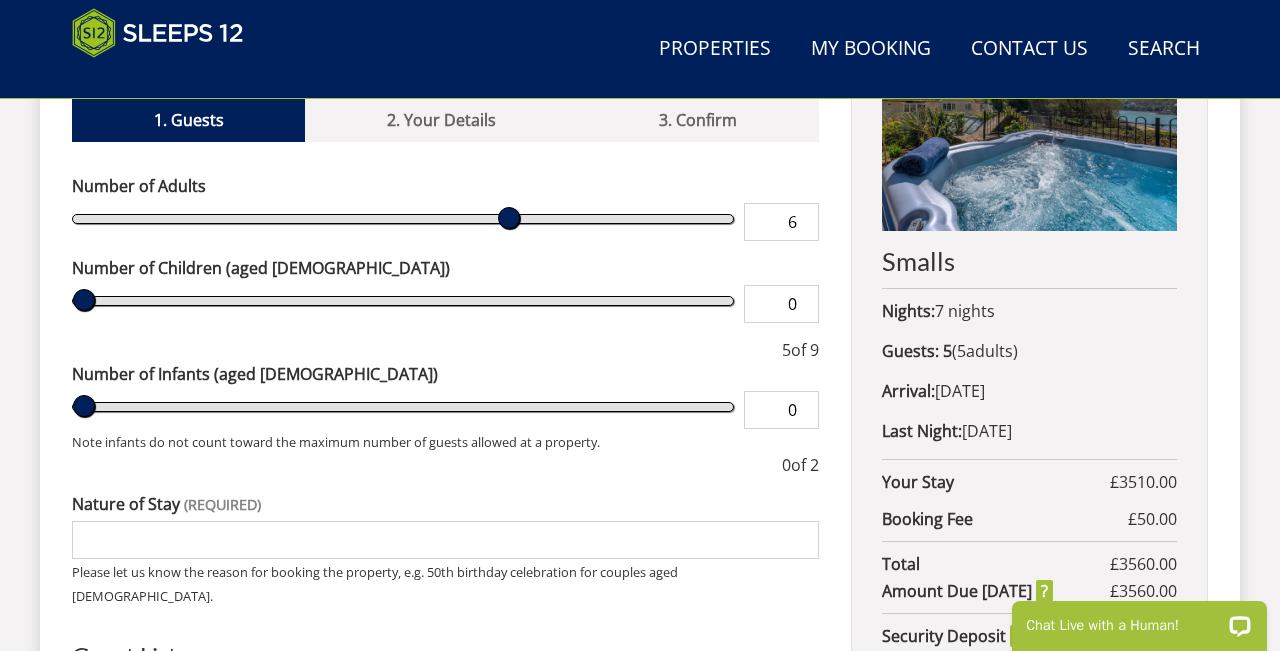 click on "6" at bounding box center (781, 222) 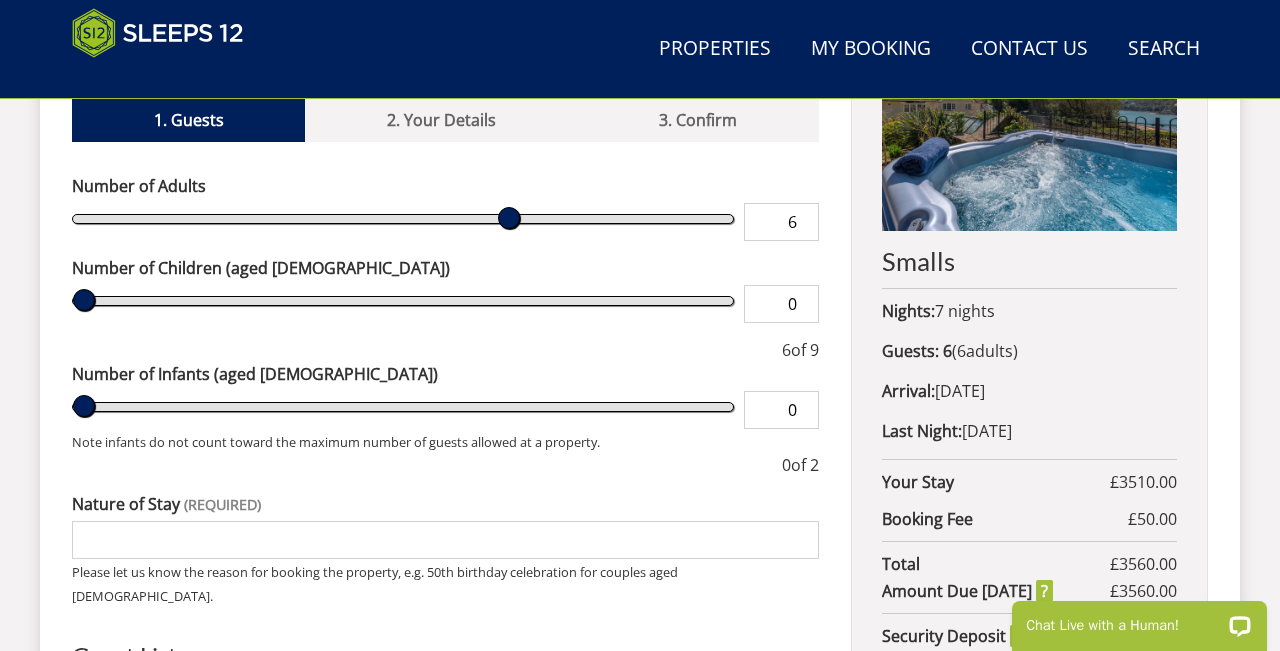 type on "1" 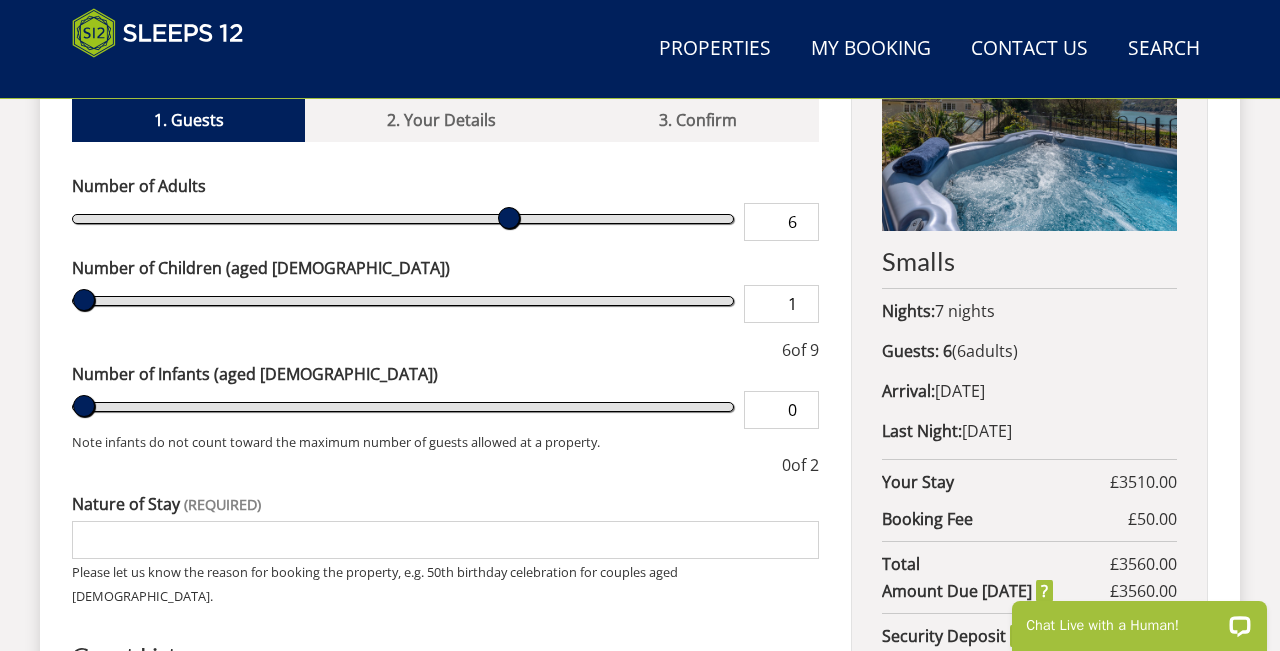 click on "1" at bounding box center (781, 304) 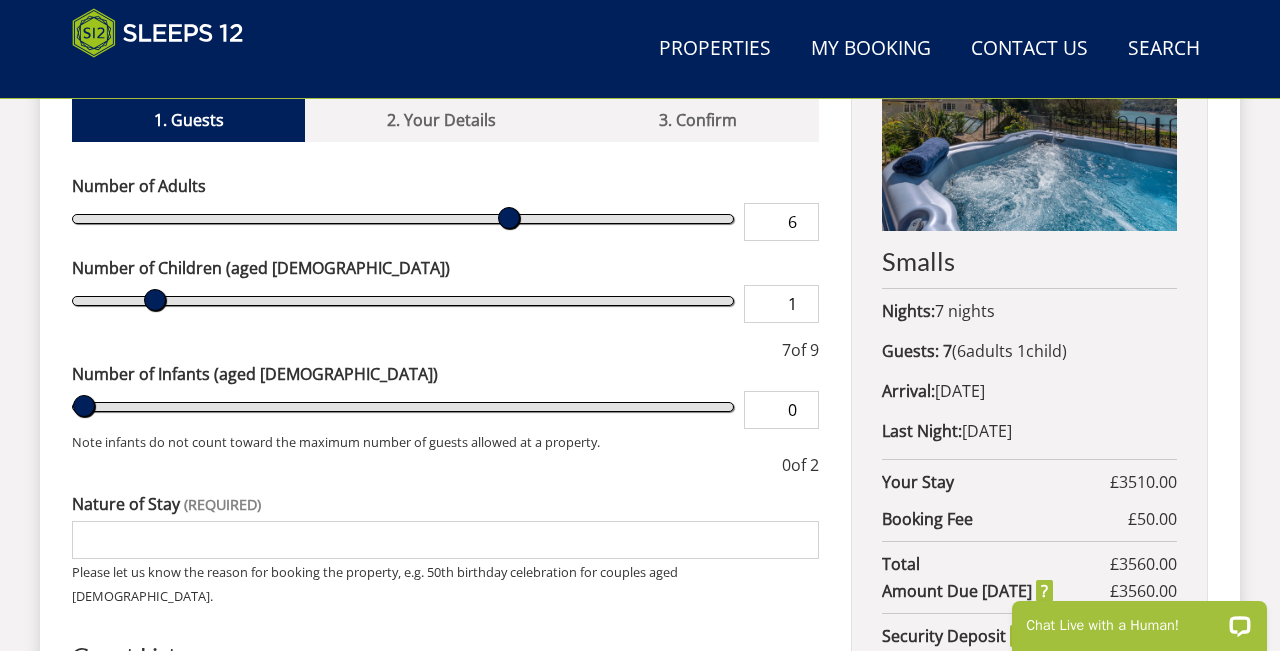 type on "1" 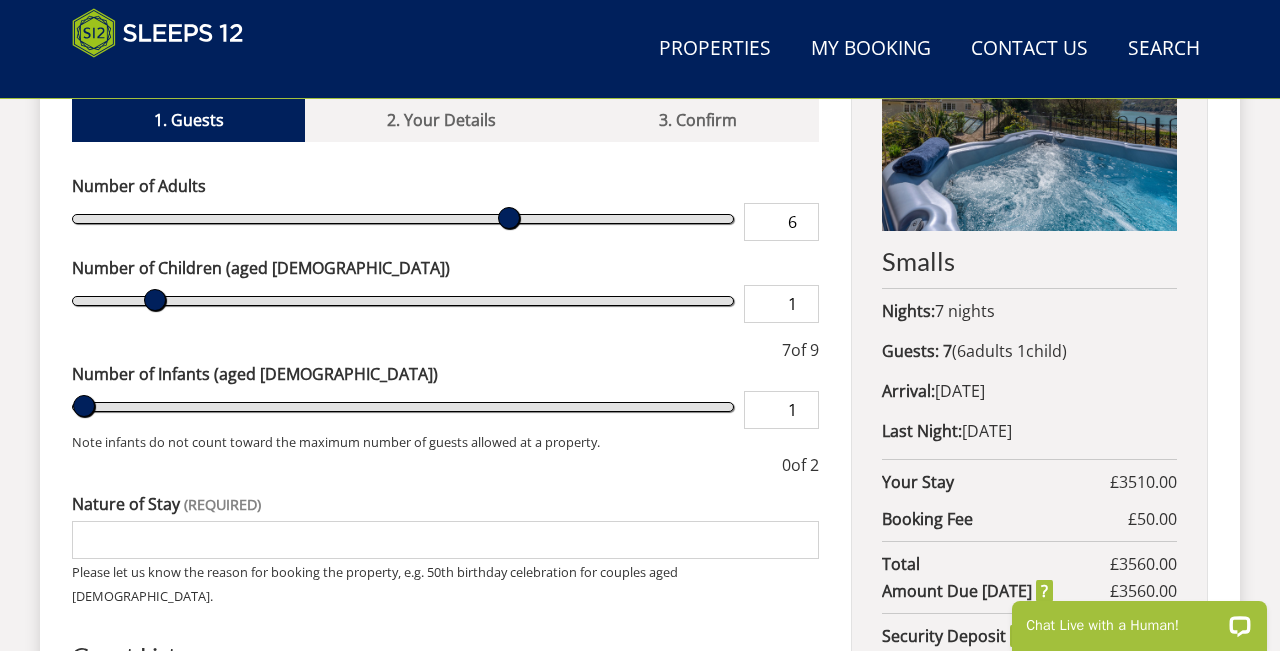type on "1" 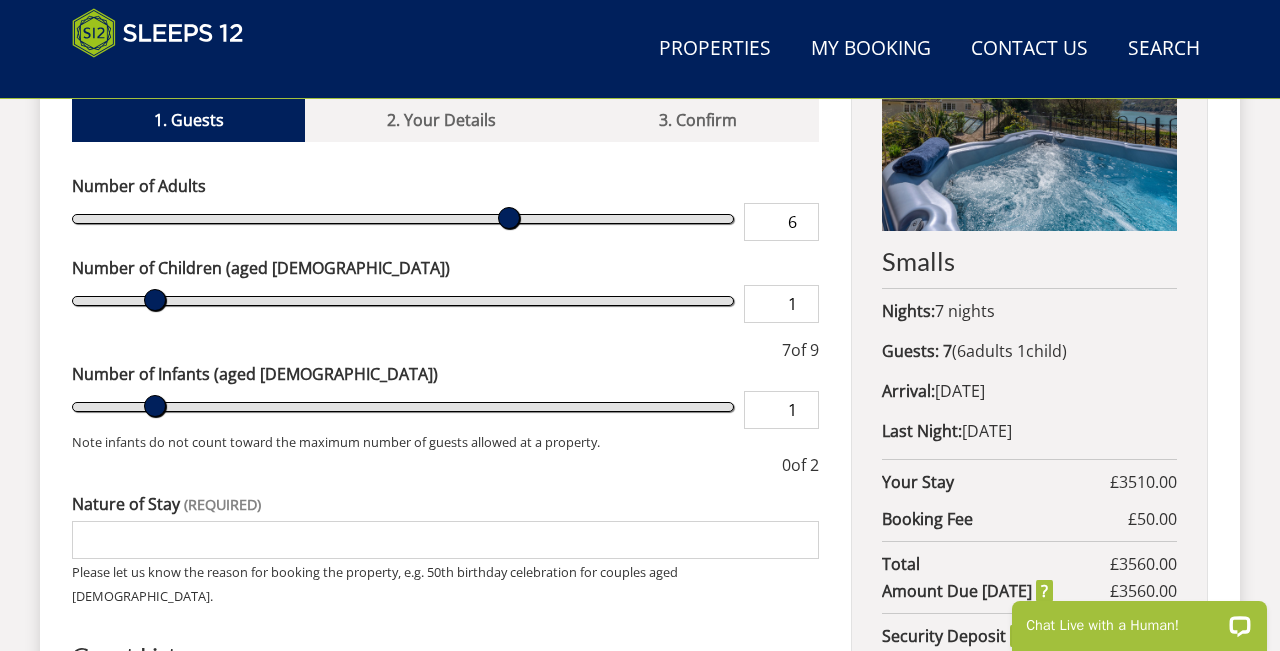 click on "1" at bounding box center (781, 410) 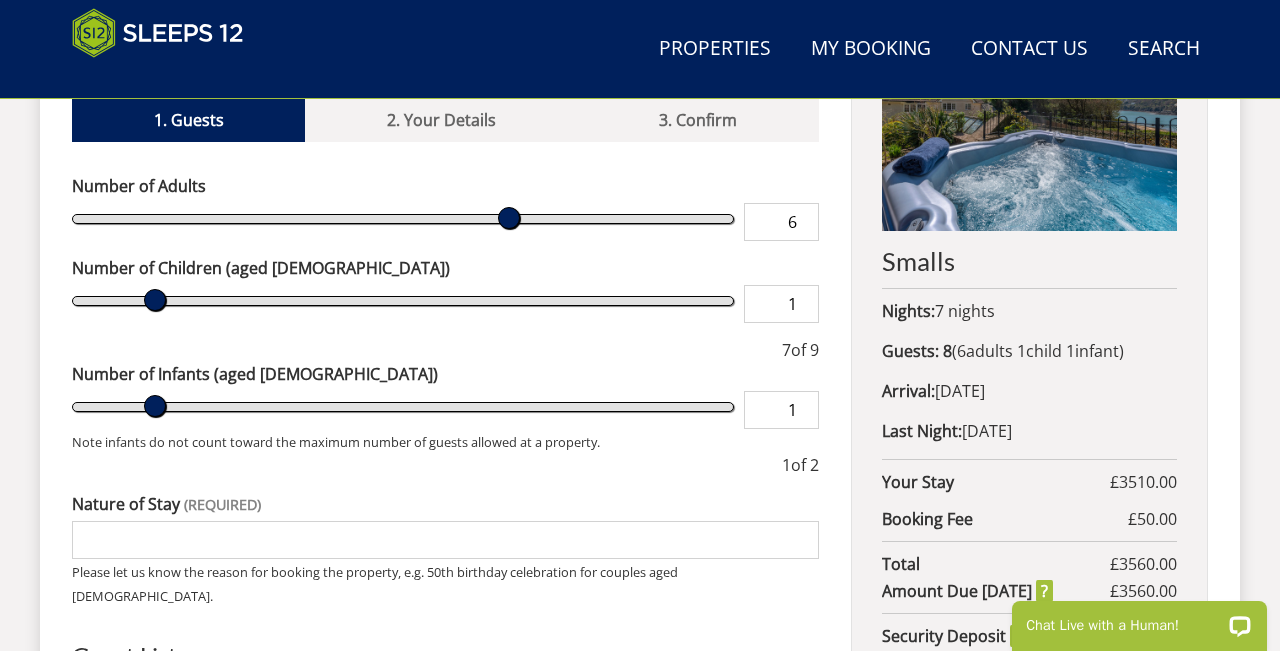 type on "2" 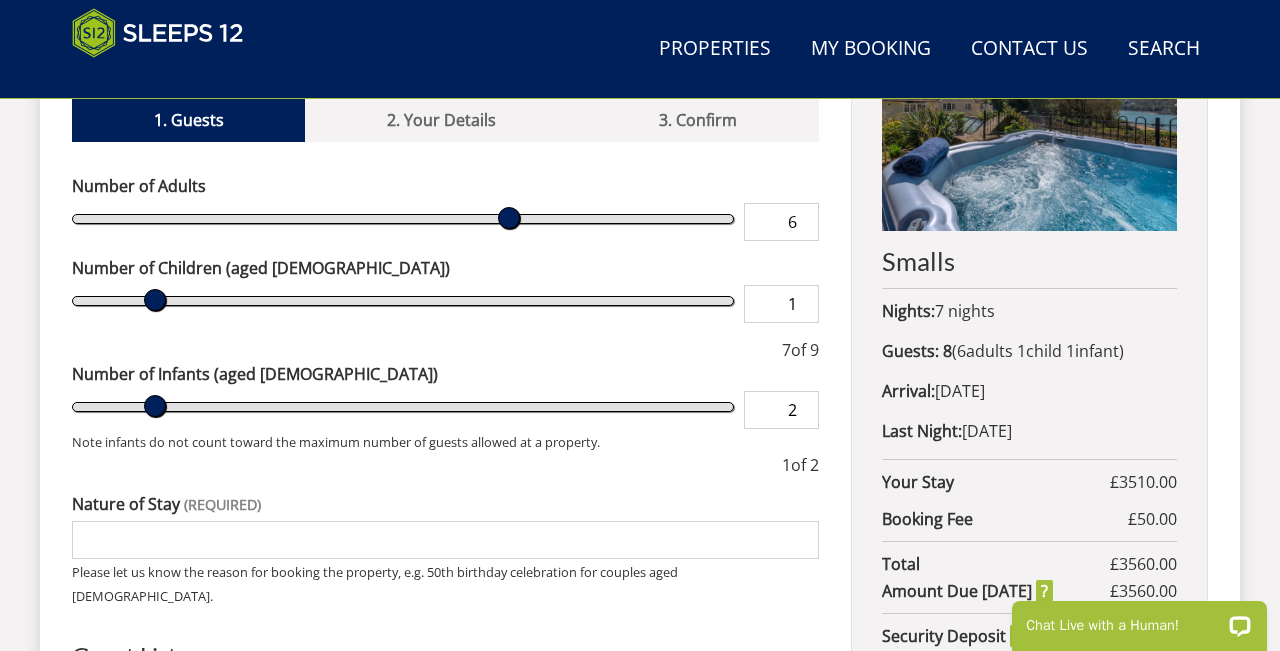 type on "2" 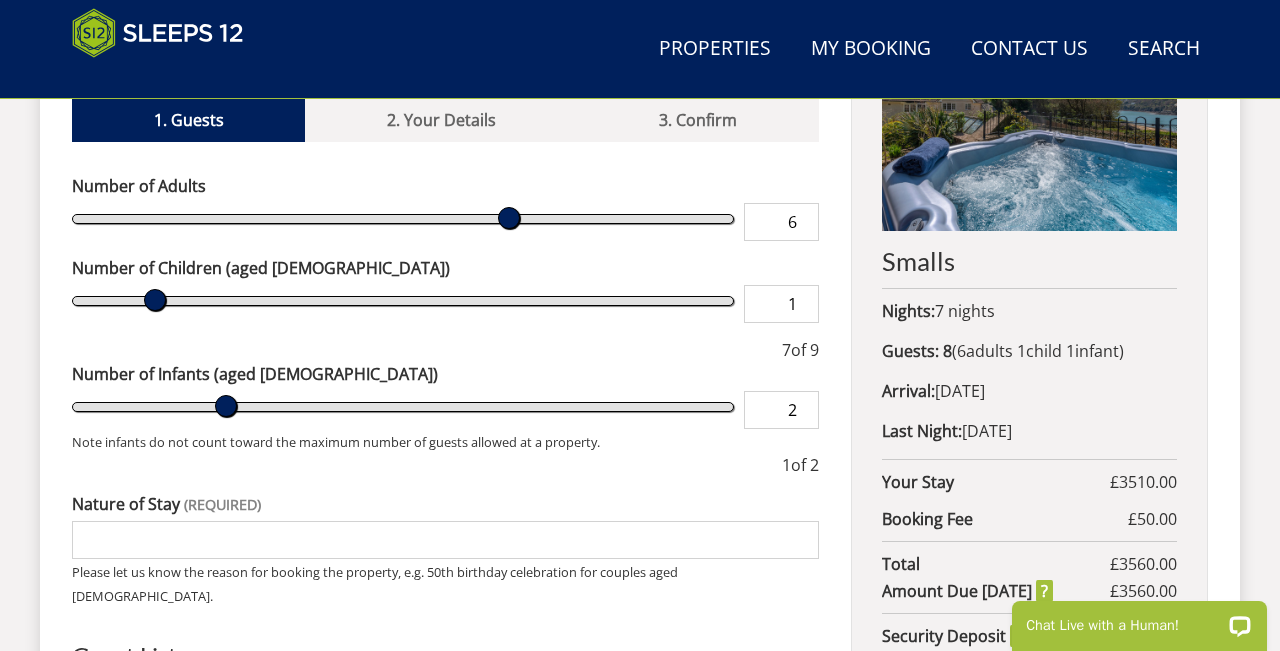 click on "2" at bounding box center (781, 410) 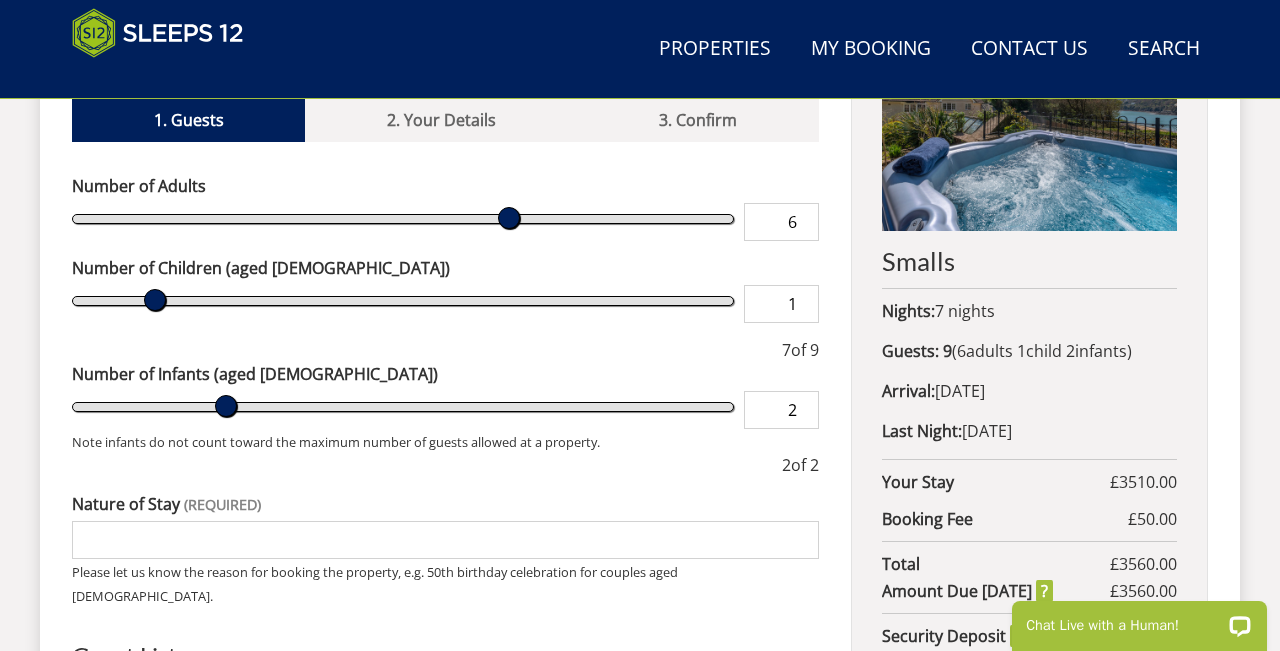click on "2" at bounding box center [781, 410] 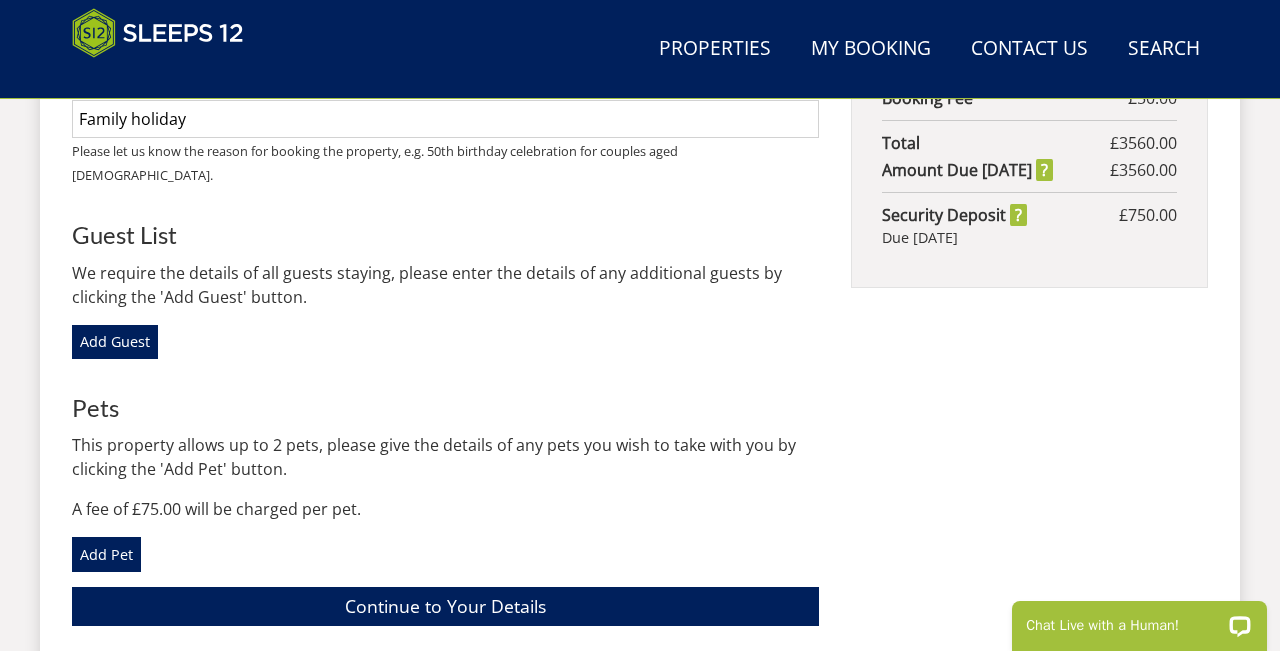 scroll, scrollTop: 1298, scrollLeft: 0, axis: vertical 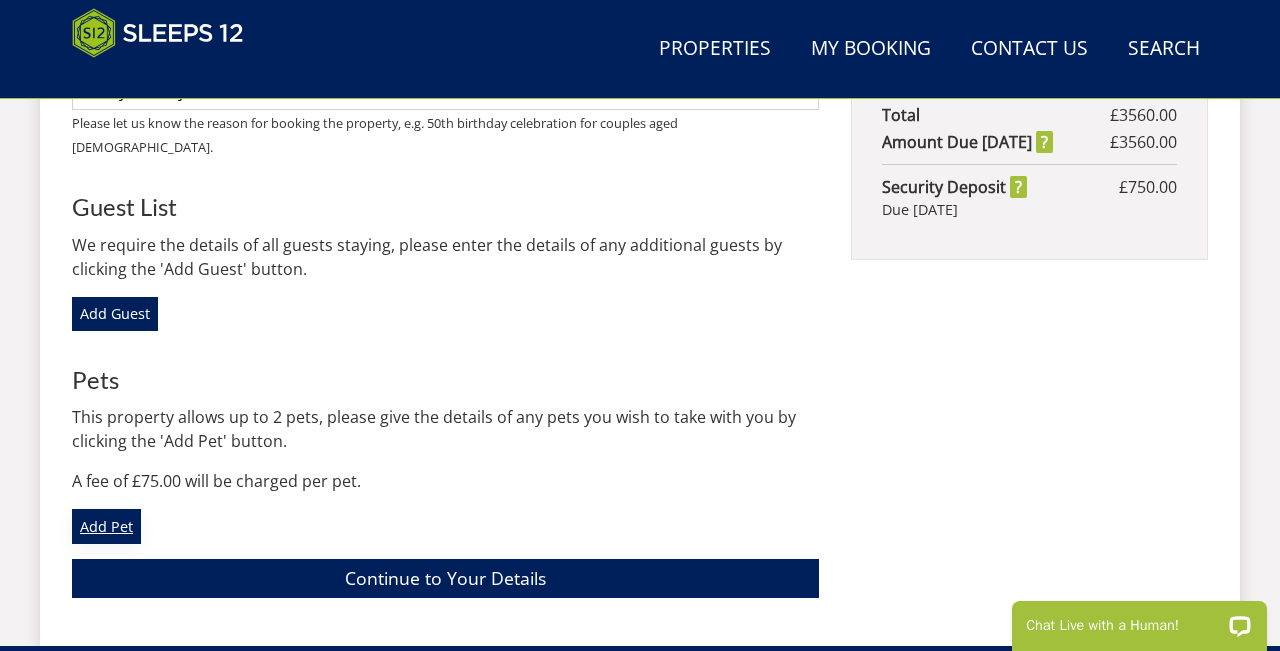 type on "Family holiday" 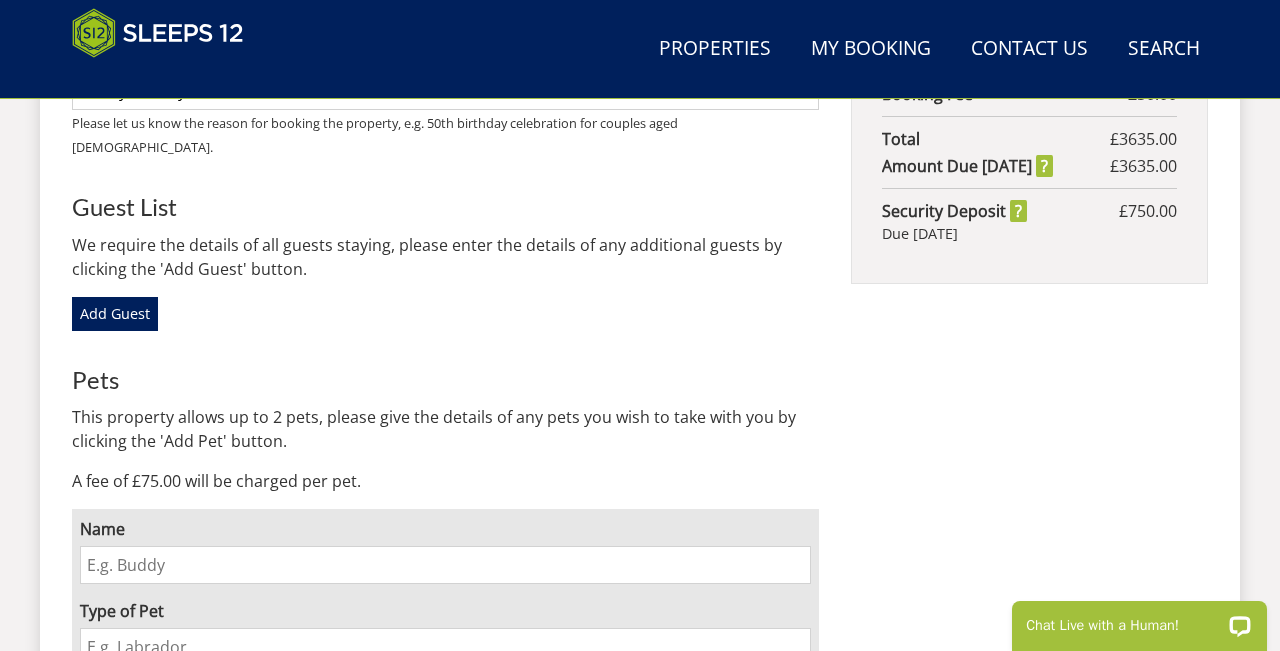 click on "Name" at bounding box center (445, 565) 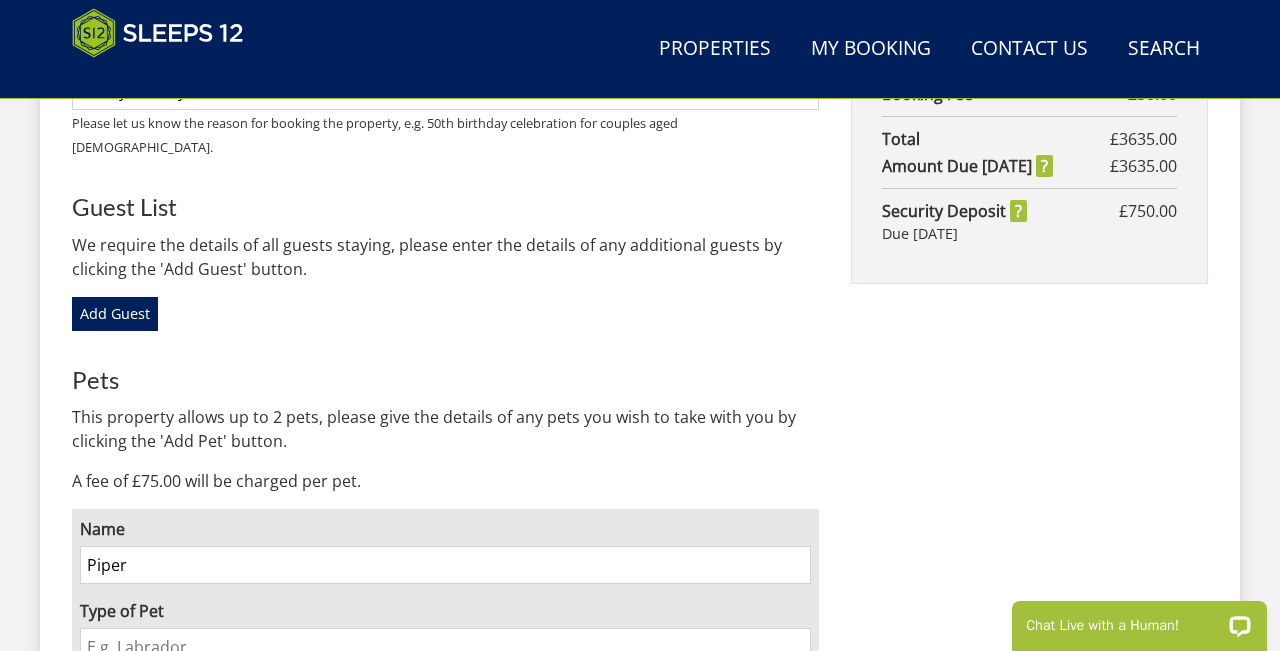 type on "Piper" 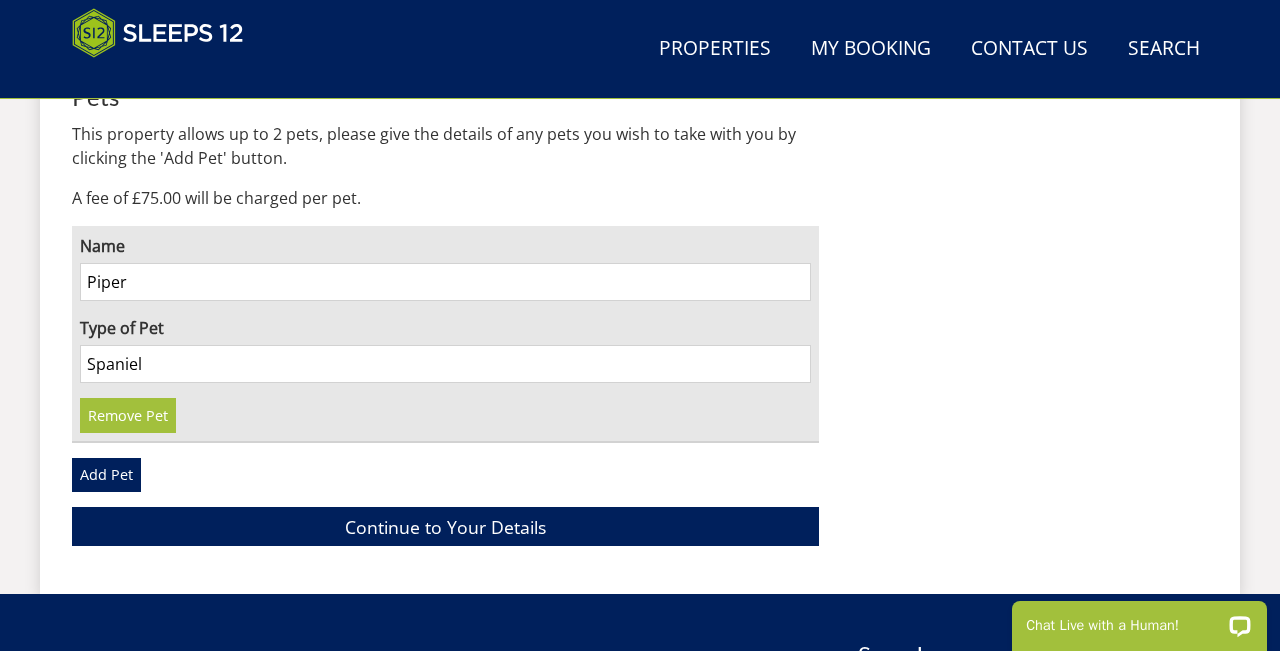 scroll, scrollTop: 1589, scrollLeft: 0, axis: vertical 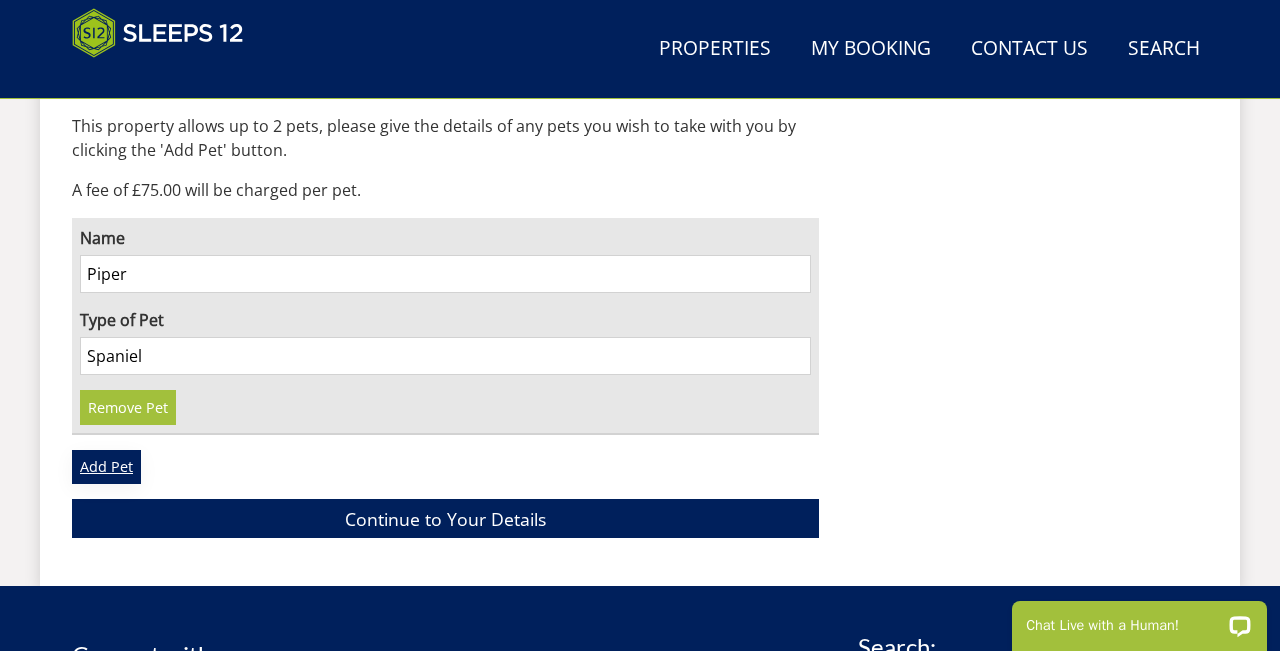 type on "Spaniel" 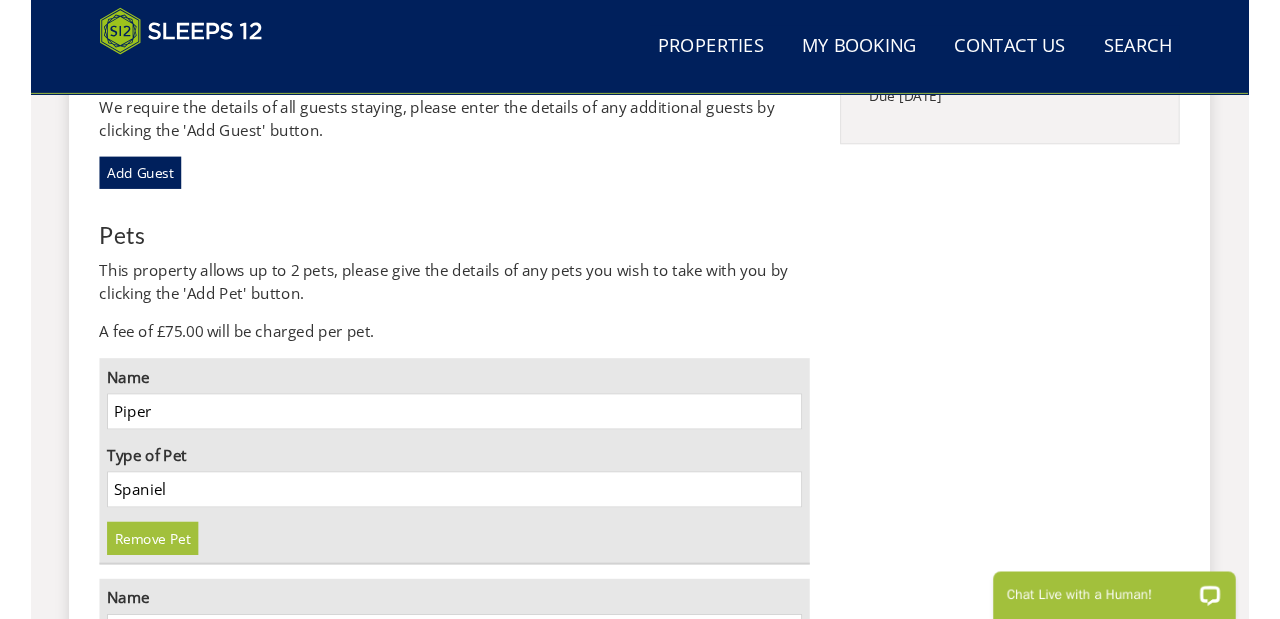 scroll, scrollTop: 1435, scrollLeft: 0, axis: vertical 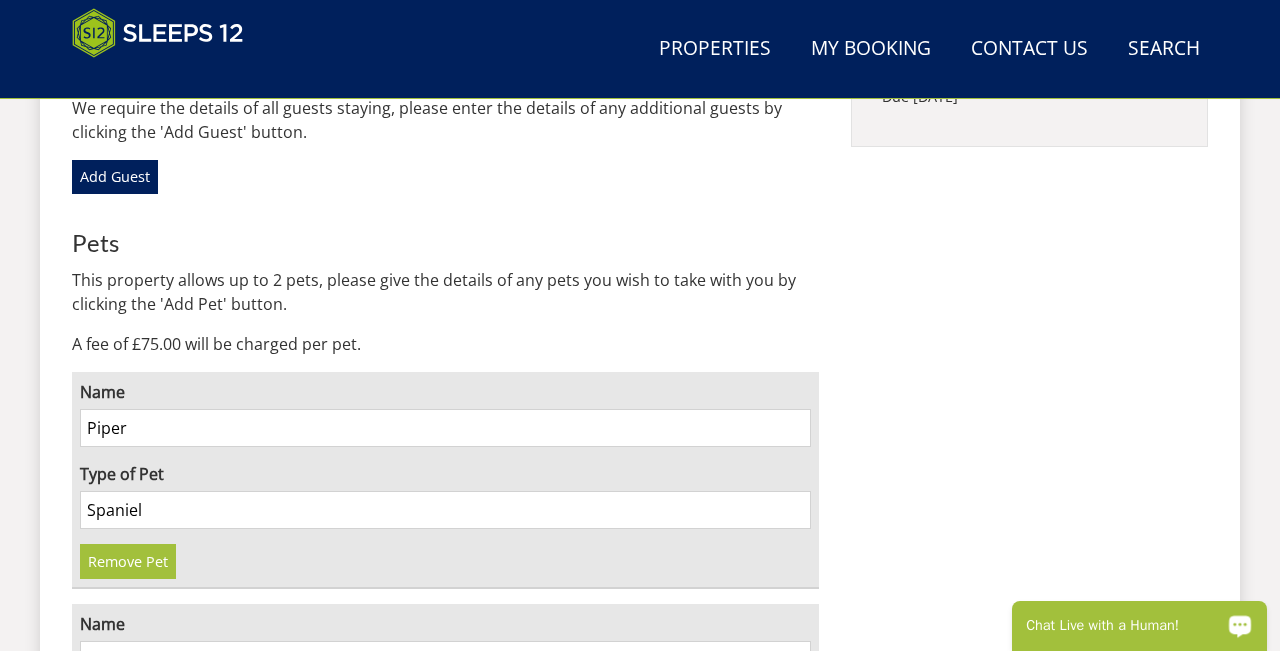 click on "Chat Live with a Human!" at bounding box center (1126, 626) 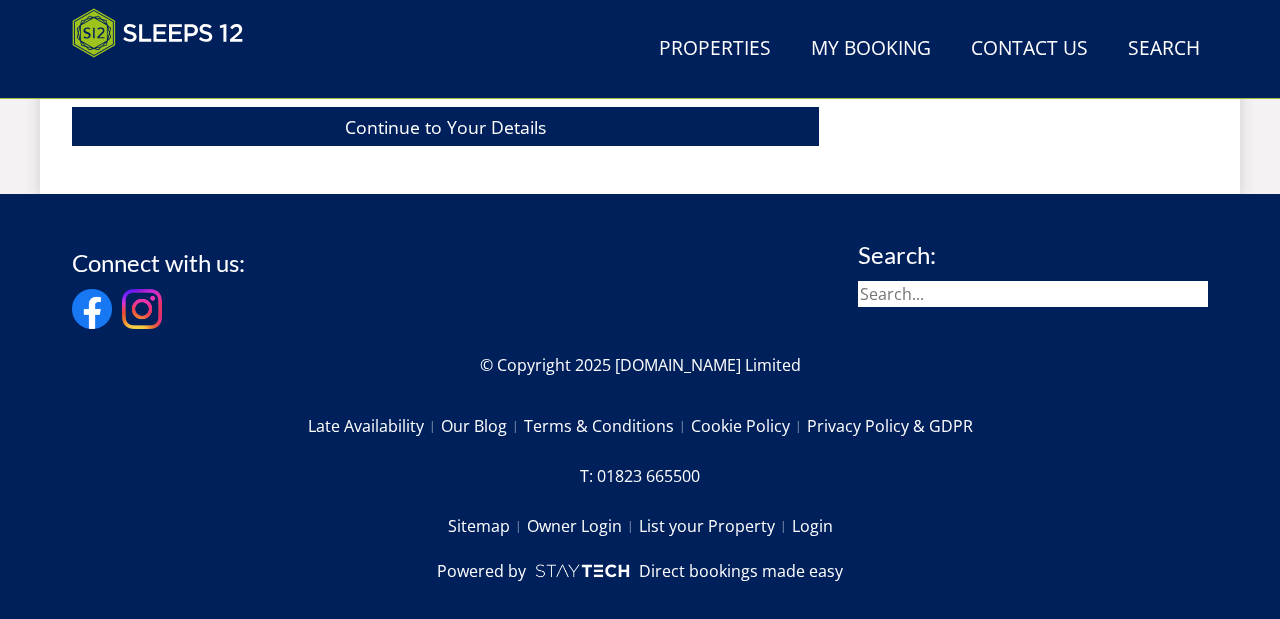 scroll, scrollTop: 2161, scrollLeft: 0, axis: vertical 